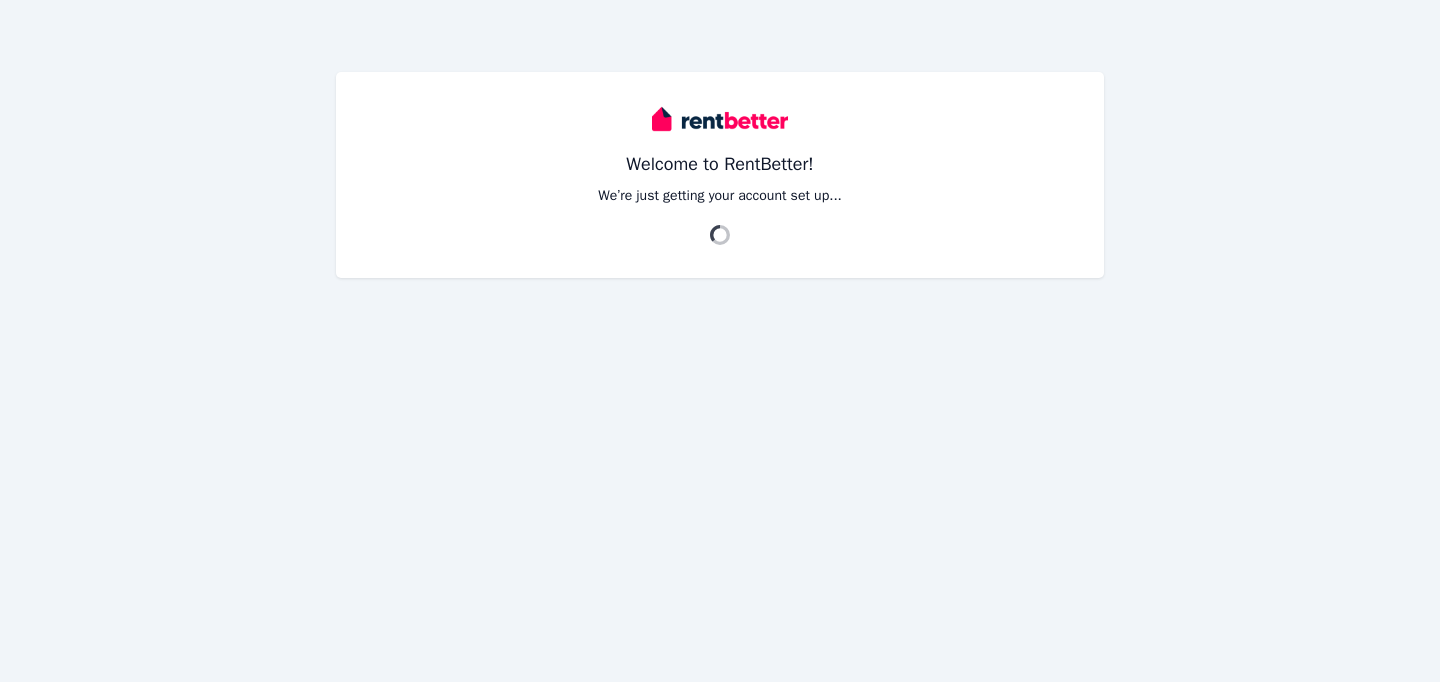 scroll, scrollTop: 0, scrollLeft: 0, axis: both 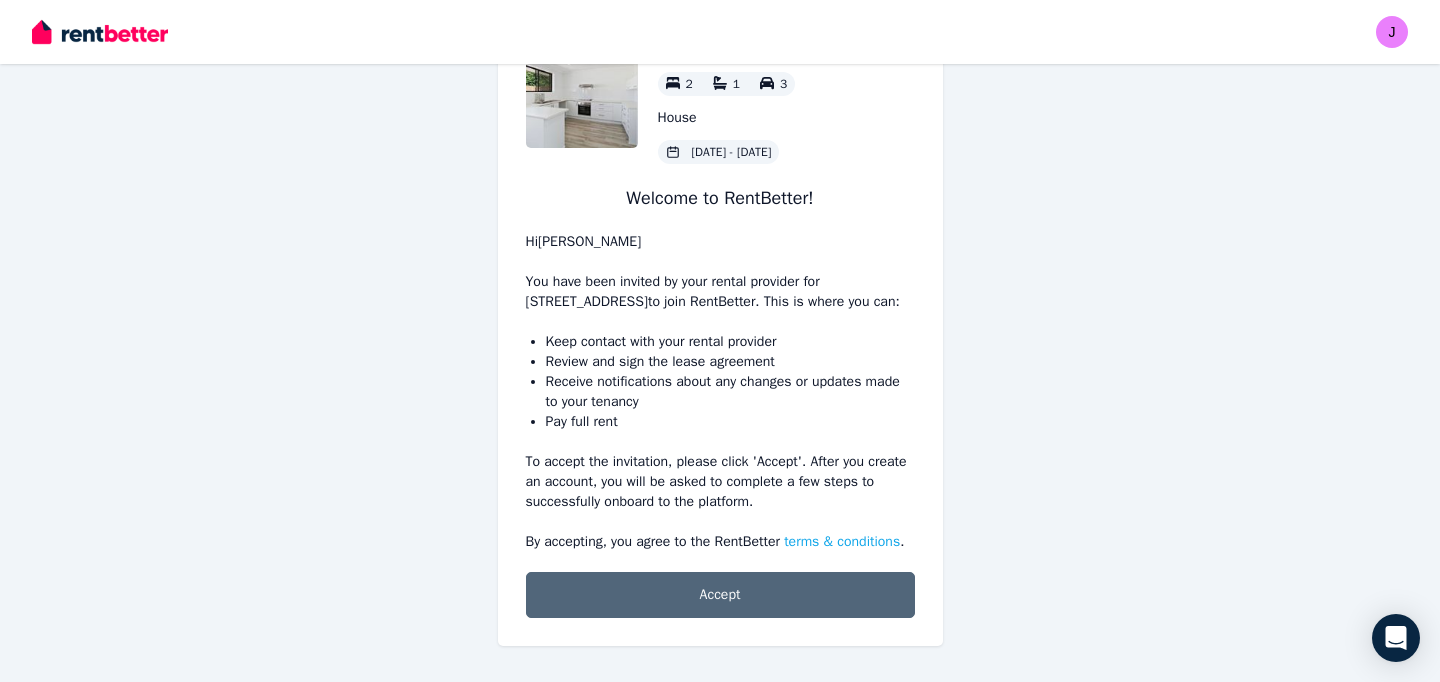 click on "Accept" at bounding box center (720, 595) 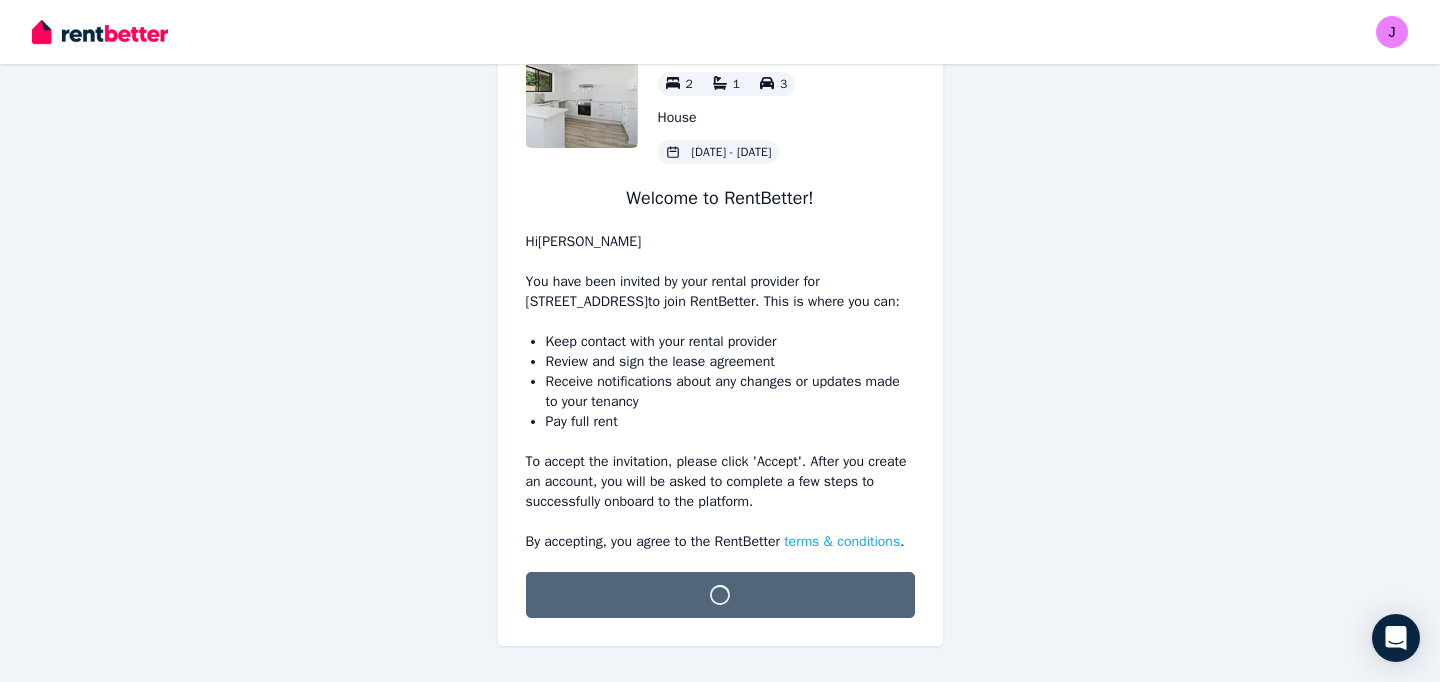 scroll, scrollTop: 102, scrollLeft: 0, axis: vertical 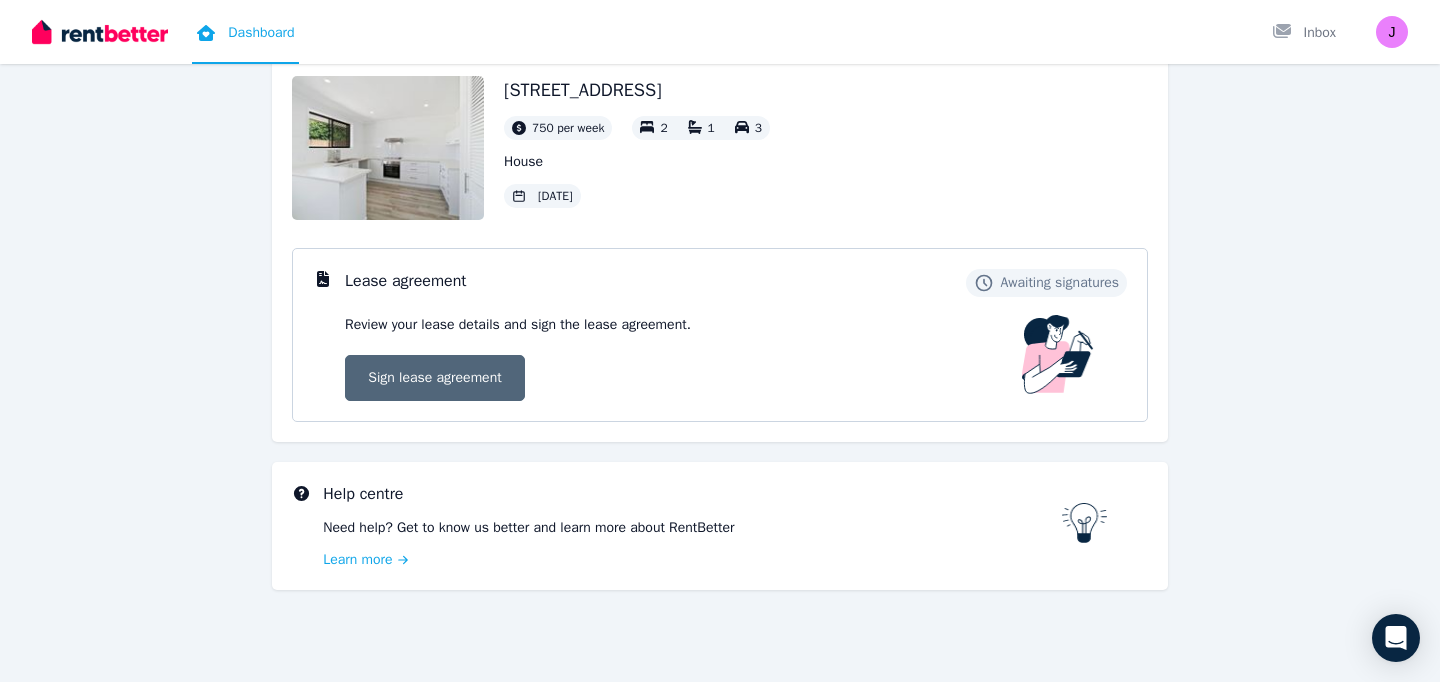 click on "Sign lease agreement" at bounding box center [435, 378] 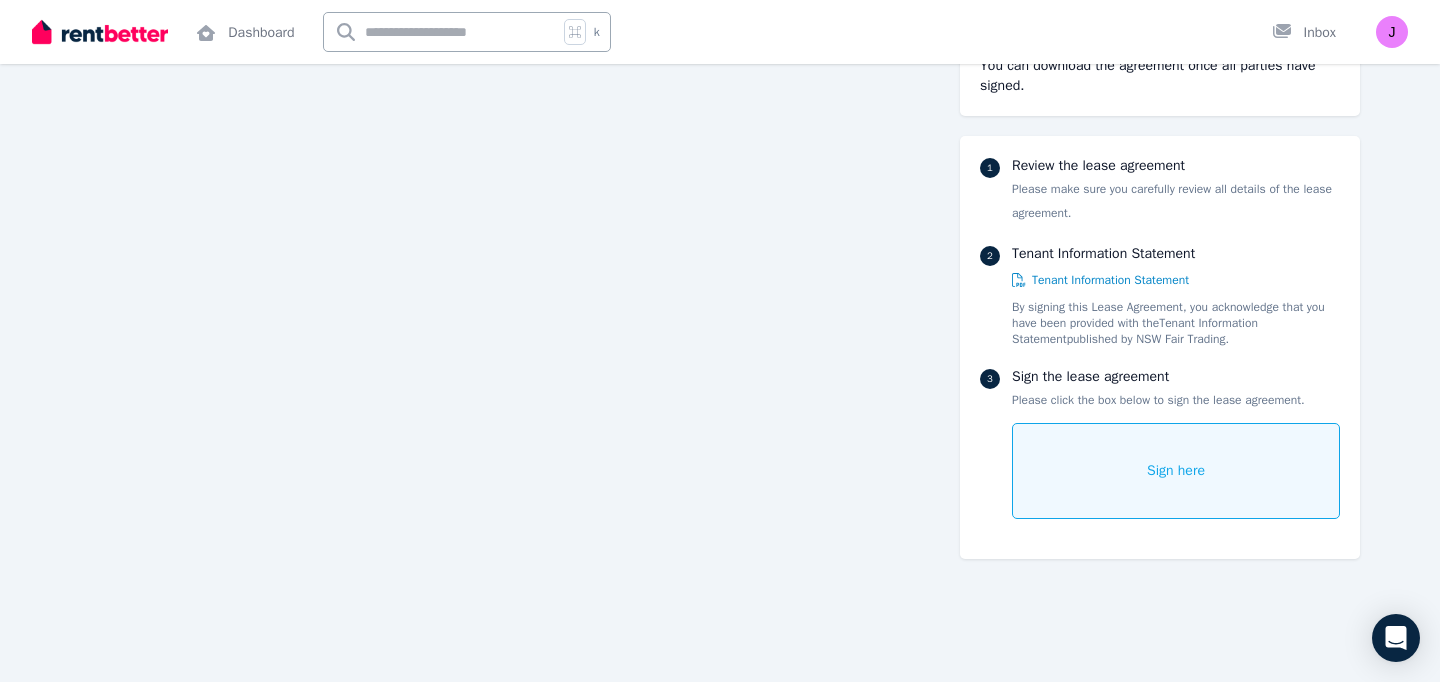 scroll, scrollTop: 22559, scrollLeft: 0, axis: vertical 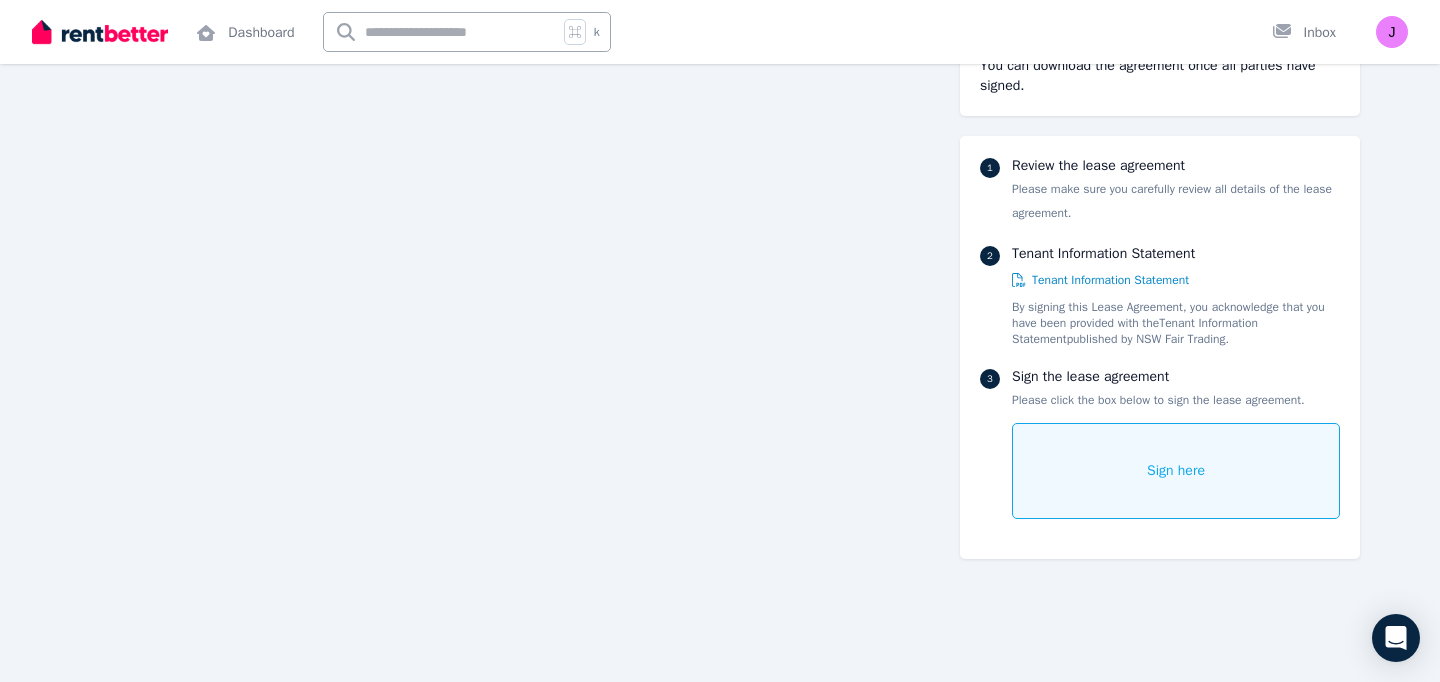 click on "Sign here" at bounding box center (1176, 471) 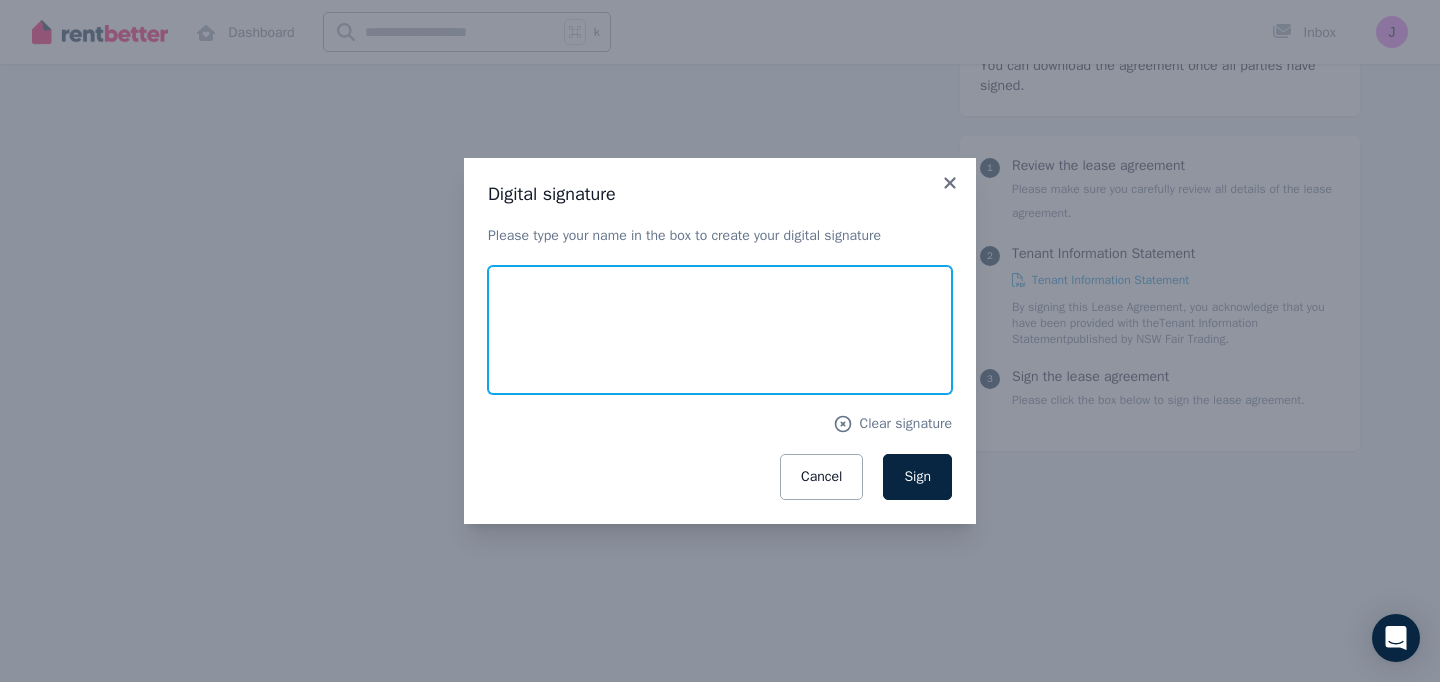 click at bounding box center [720, 330] 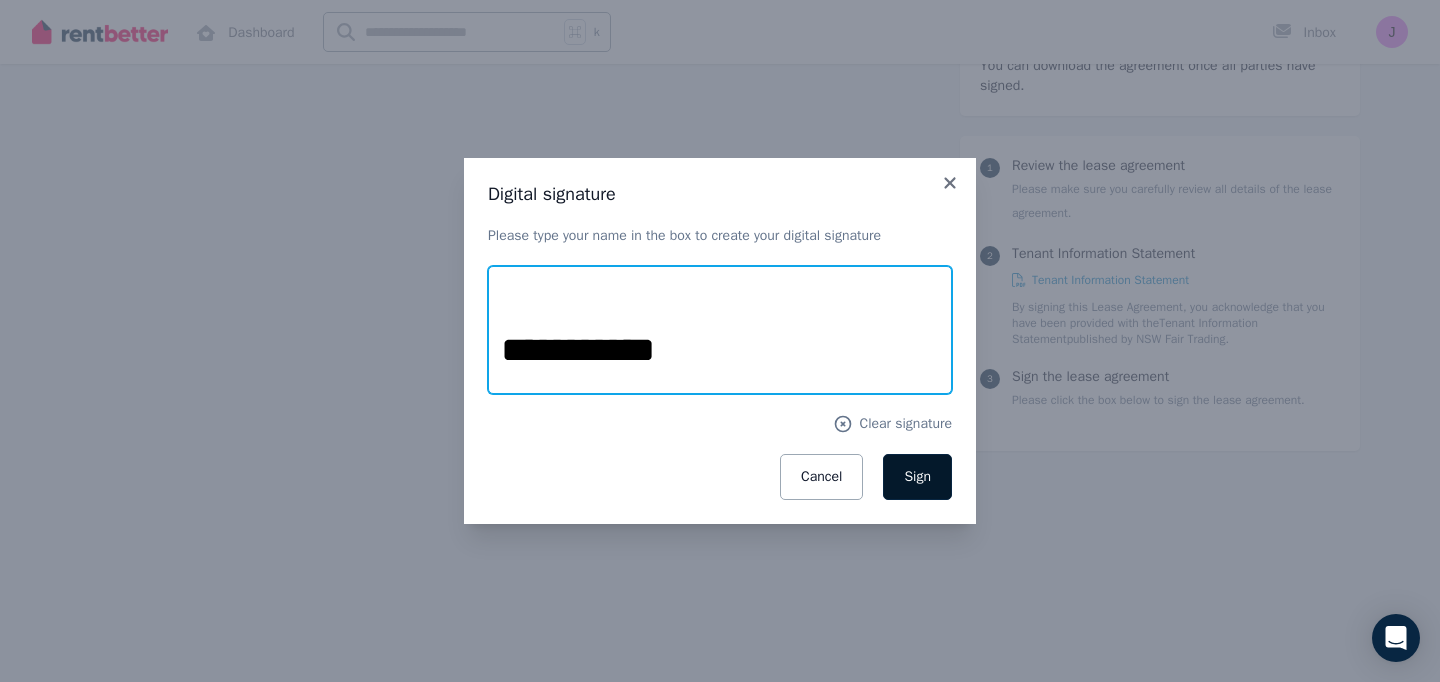 type on "**********" 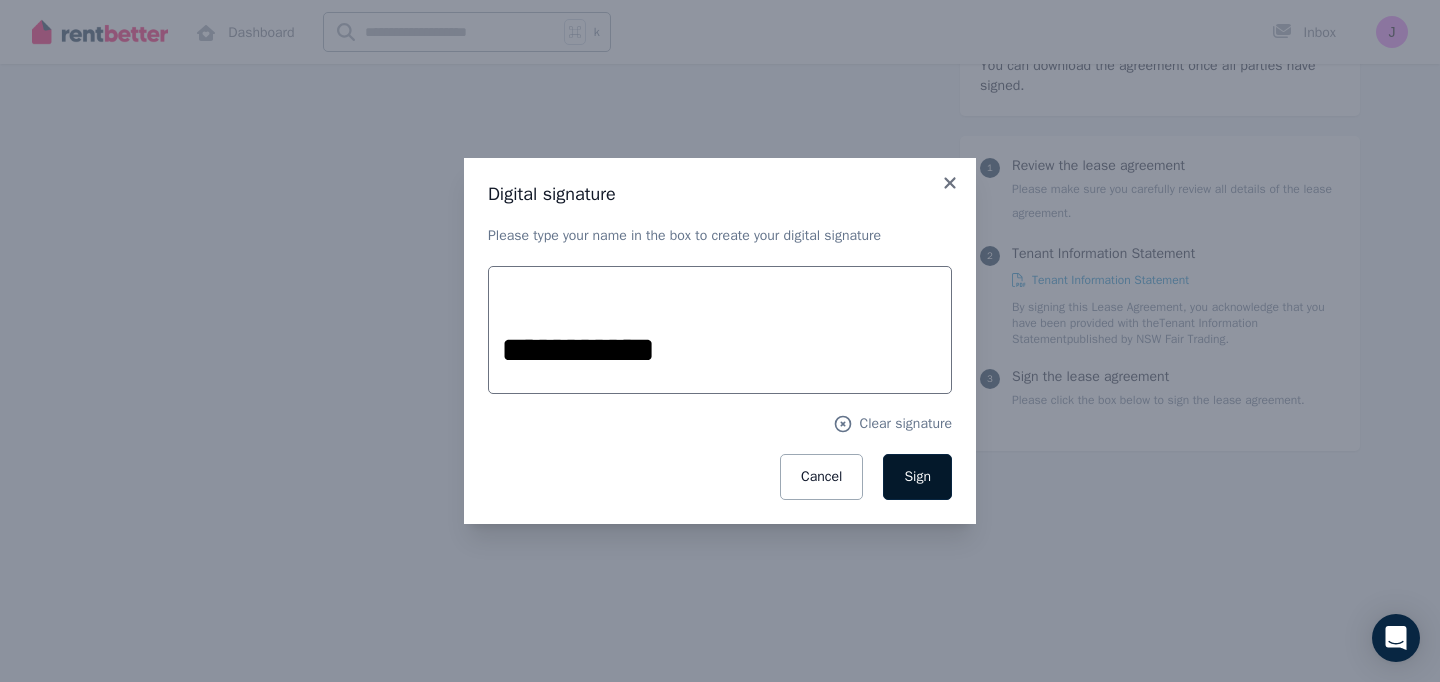 click on "Sign" at bounding box center [917, 477] 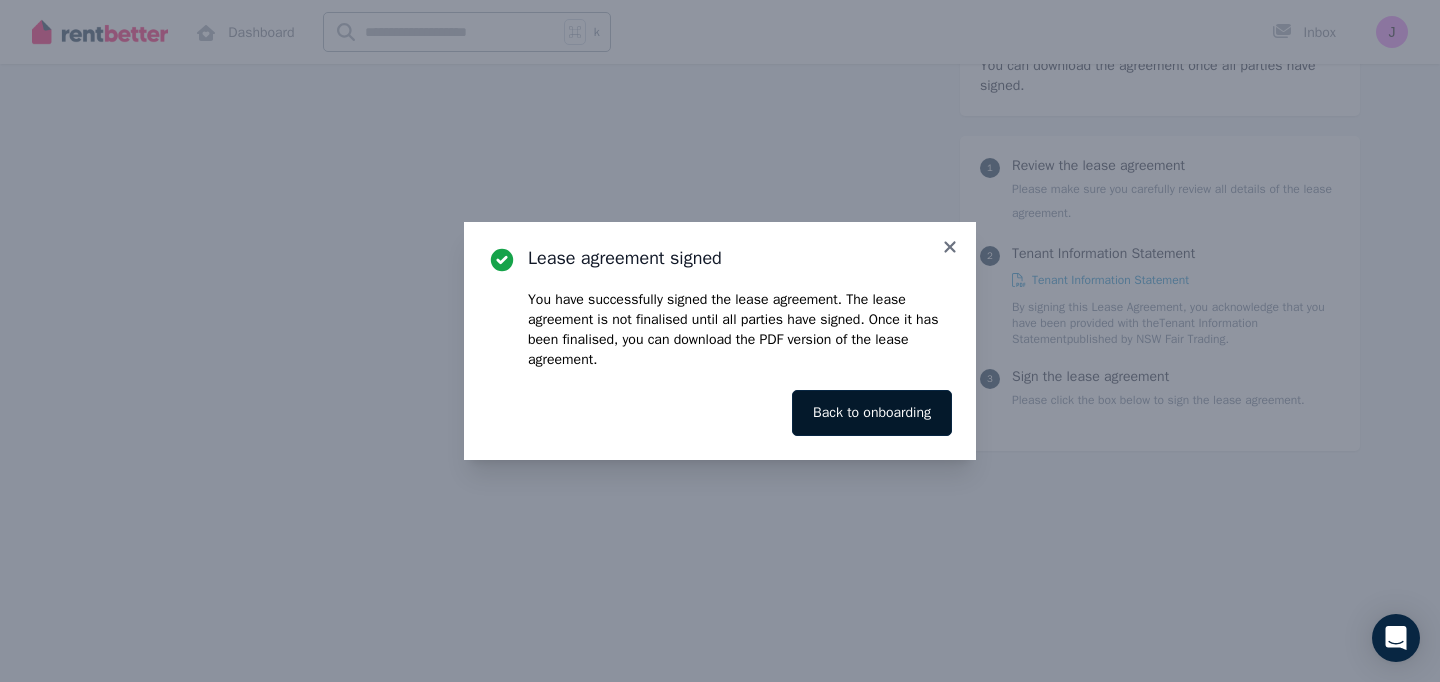 click on "Back to onboarding" at bounding box center [872, 413] 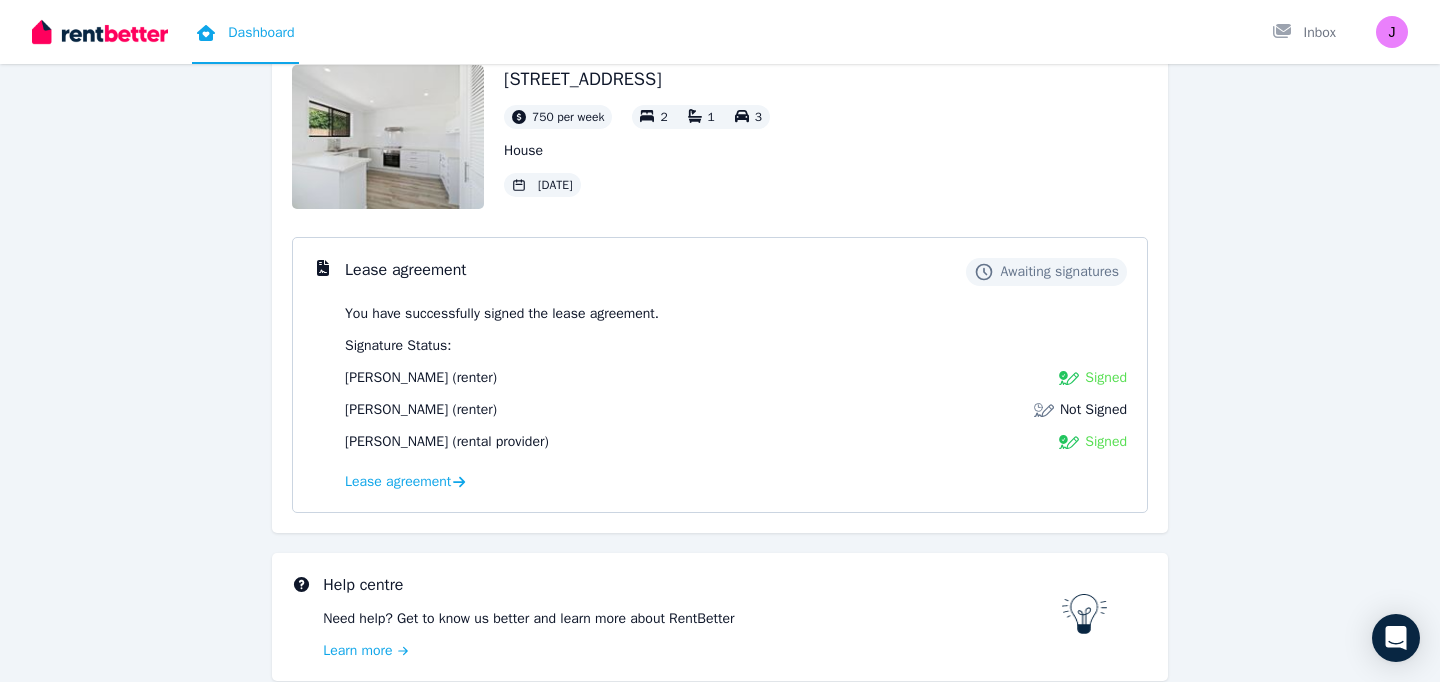 scroll, scrollTop: 218, scrollLeft: 0, axis: vertical 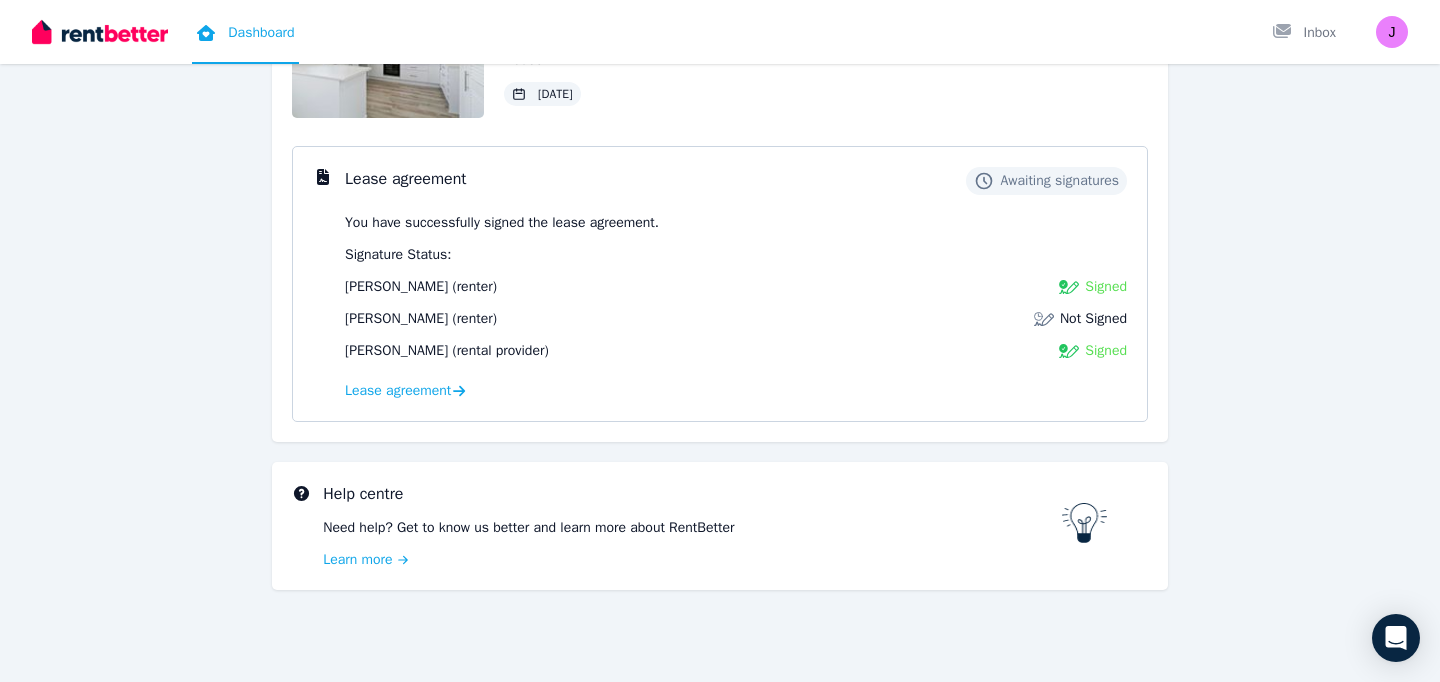 click on "Lease agreement Awaiting signatures You have successfully signed the lease agreement. Signature Status: [PERSON_NAME]   (renter) Signed [PERSON_NAME]   (renter) Not Signed [PERSON_NAME]   (rental provider) Signed Lease agreement" at bounding box center [720, 284] 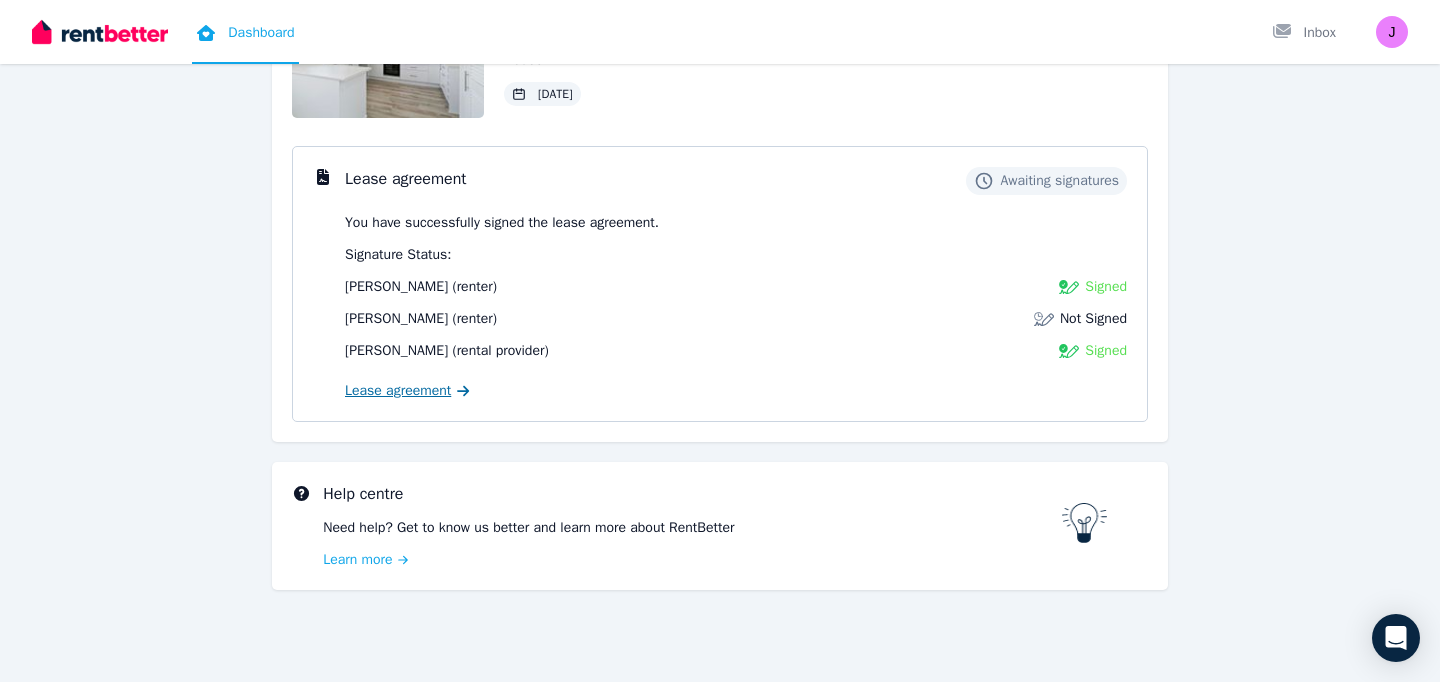 click on "Lease agreement" at bounding box center [398, 391] 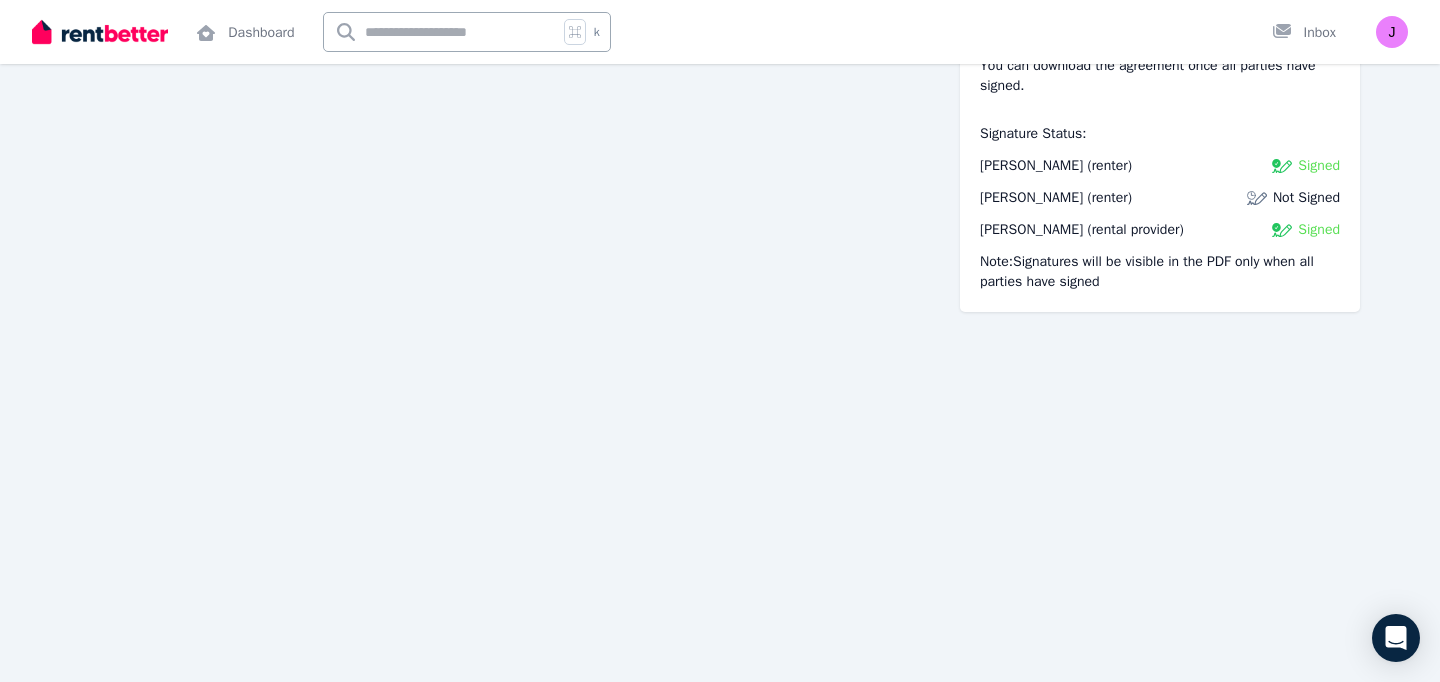 scroll, scrollTop: 22559, scrollLeft: 0, axis: vertical 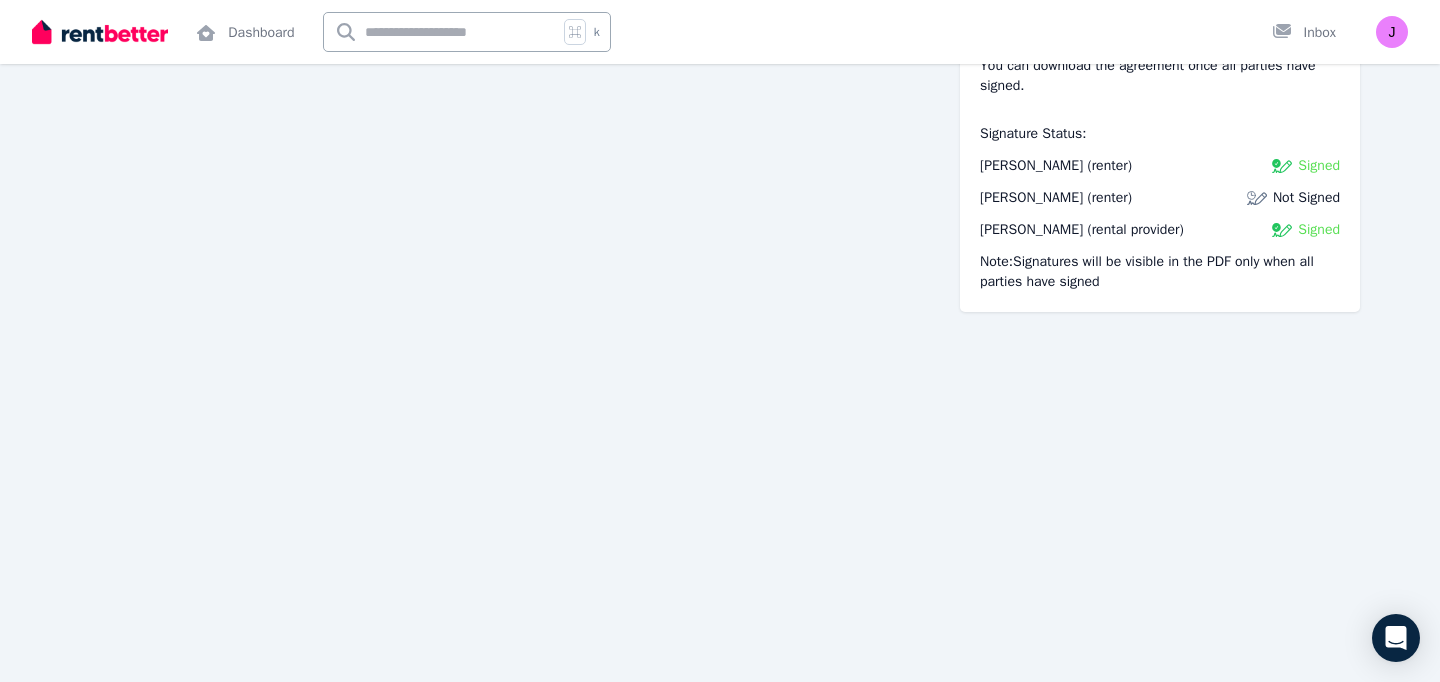 click on "Not Signed" at bounding box center [1306, 198] 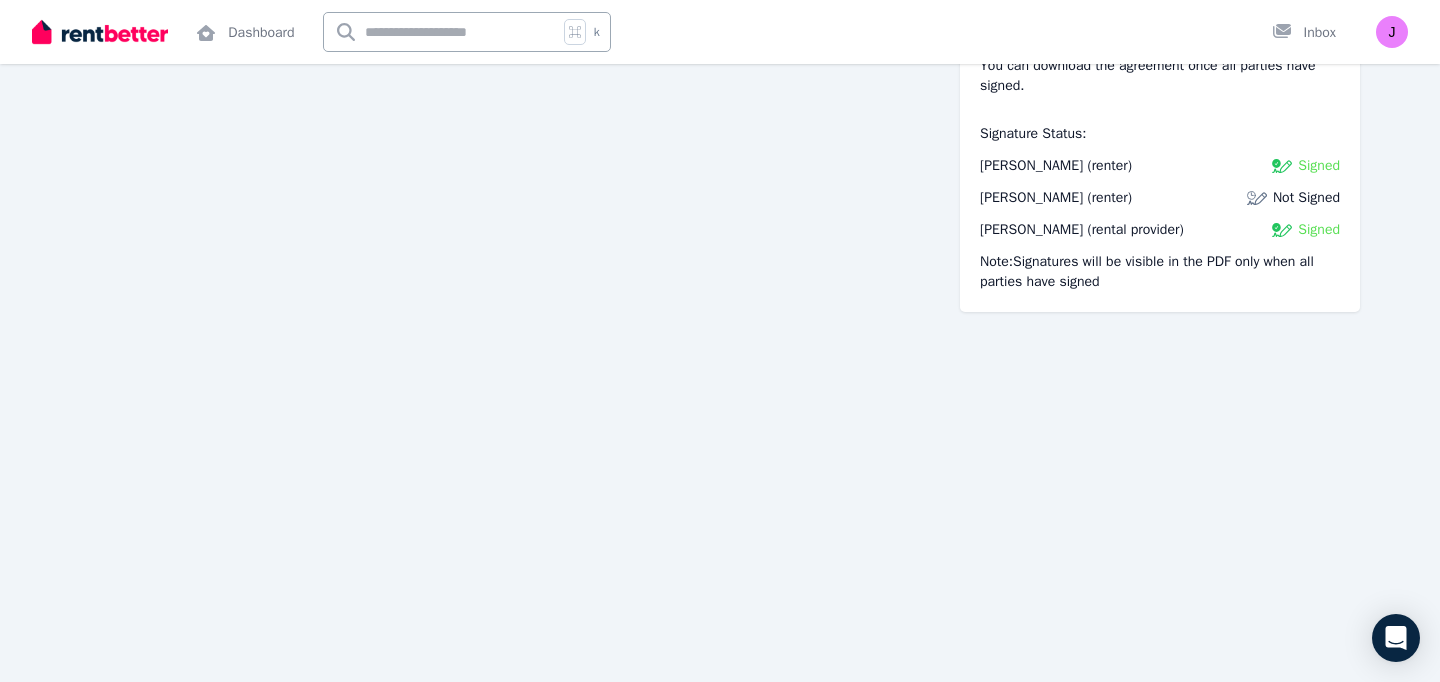 scroll, scrollTop: 14616, scrollLeft: 0, axis: vertical 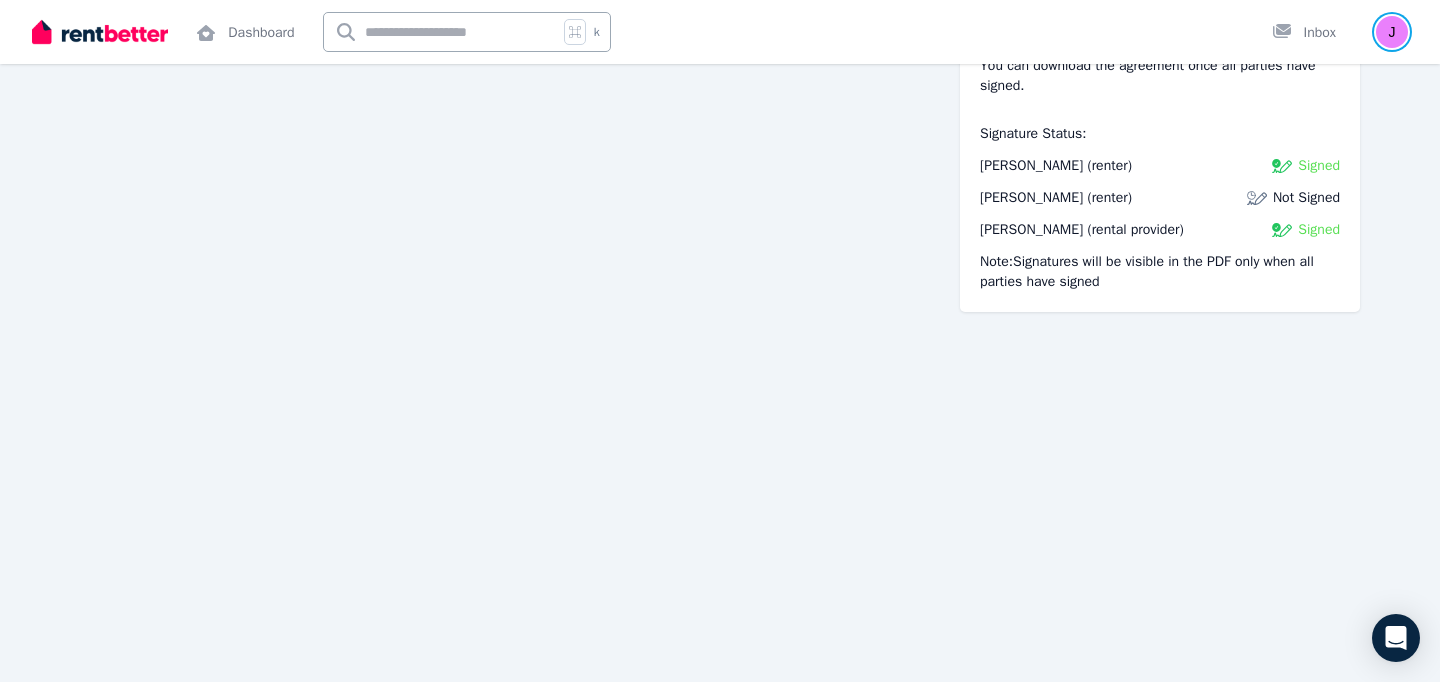 click at bounding box center [1392, 32] 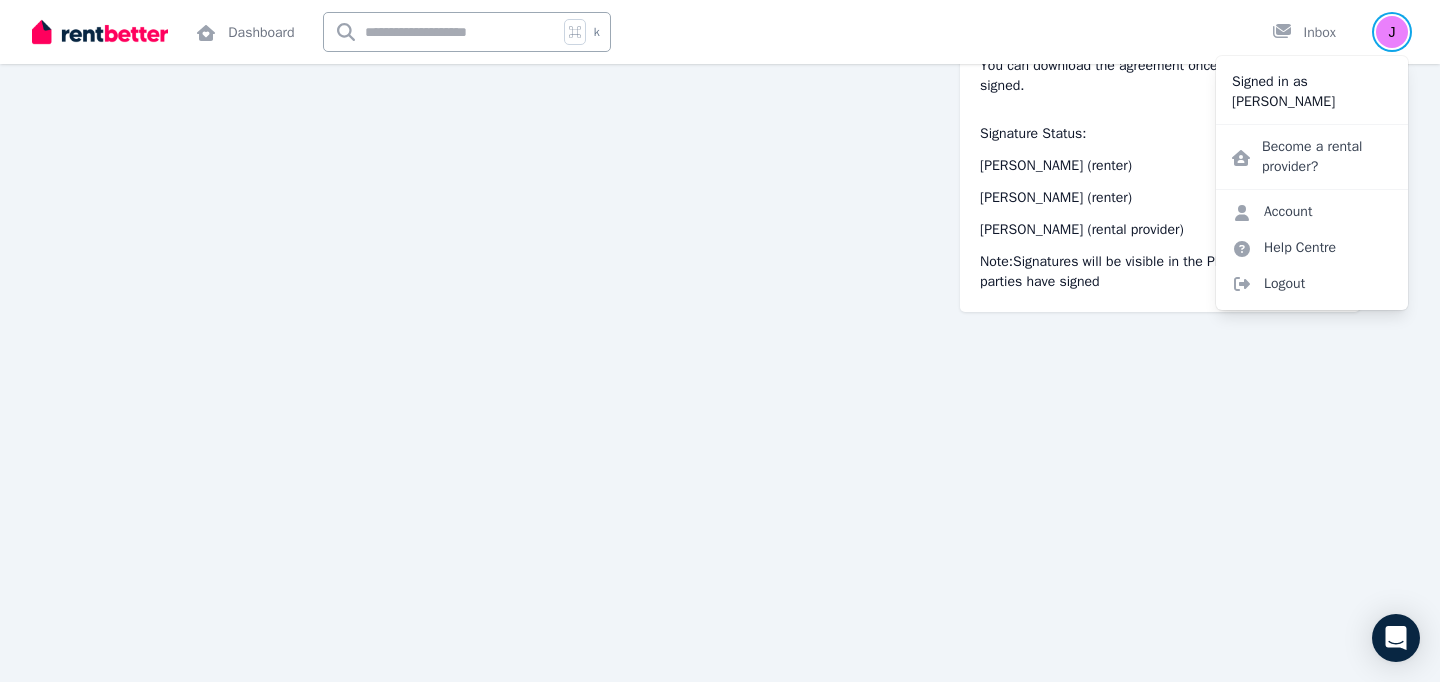 click at bounding box center (1392, 32) 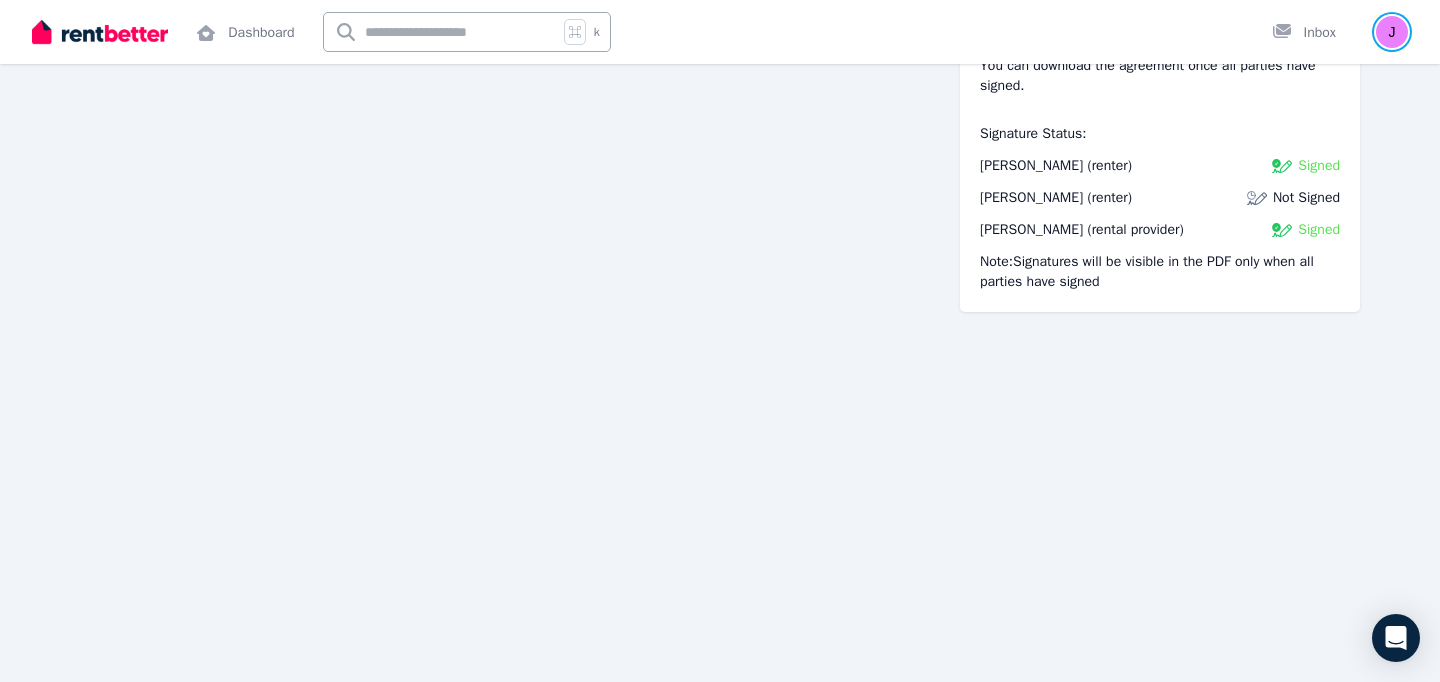scroll, scrollTop: 13236, scrollLeft: 0, axis: vertical 